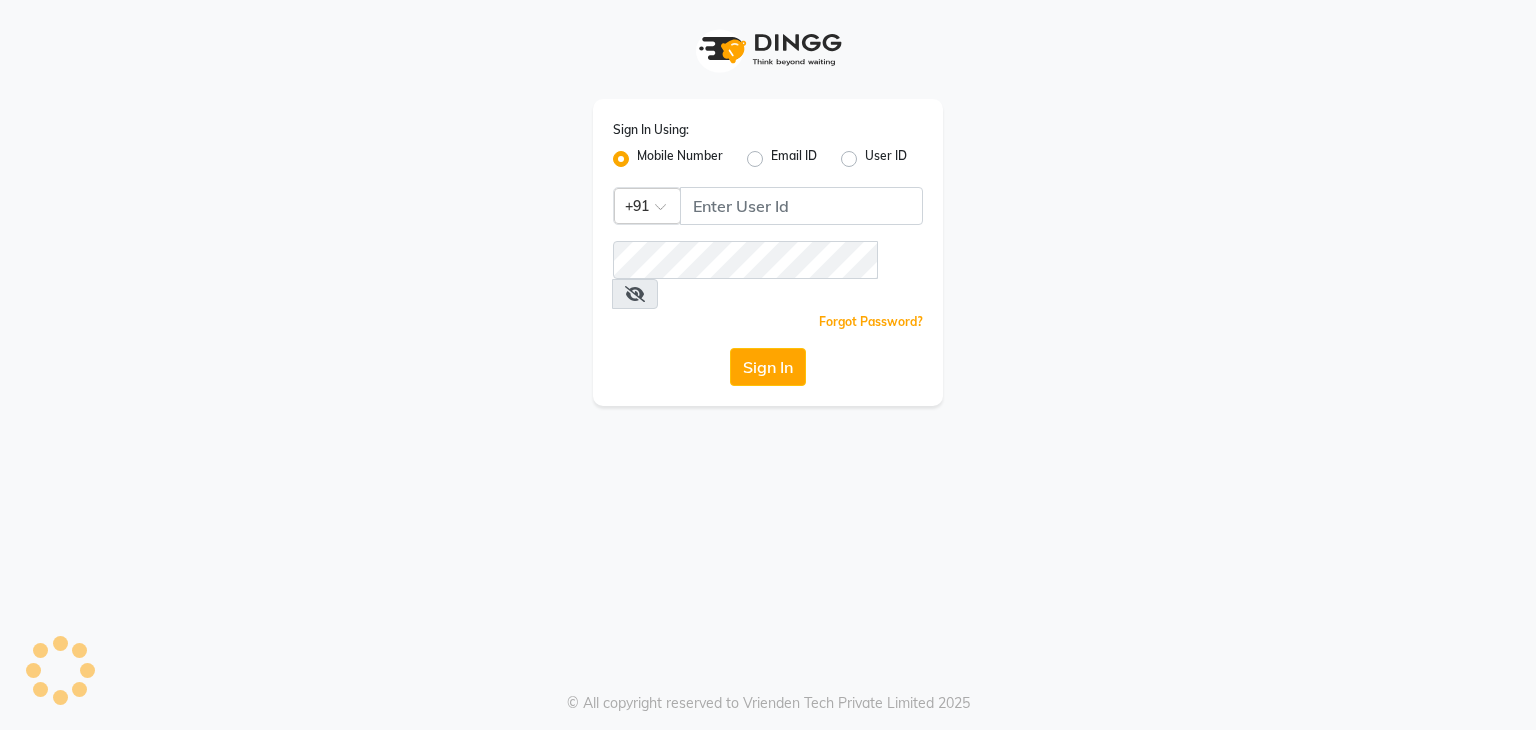 scroll, scrollTop: 0, scrollLeft: 0, axis: both 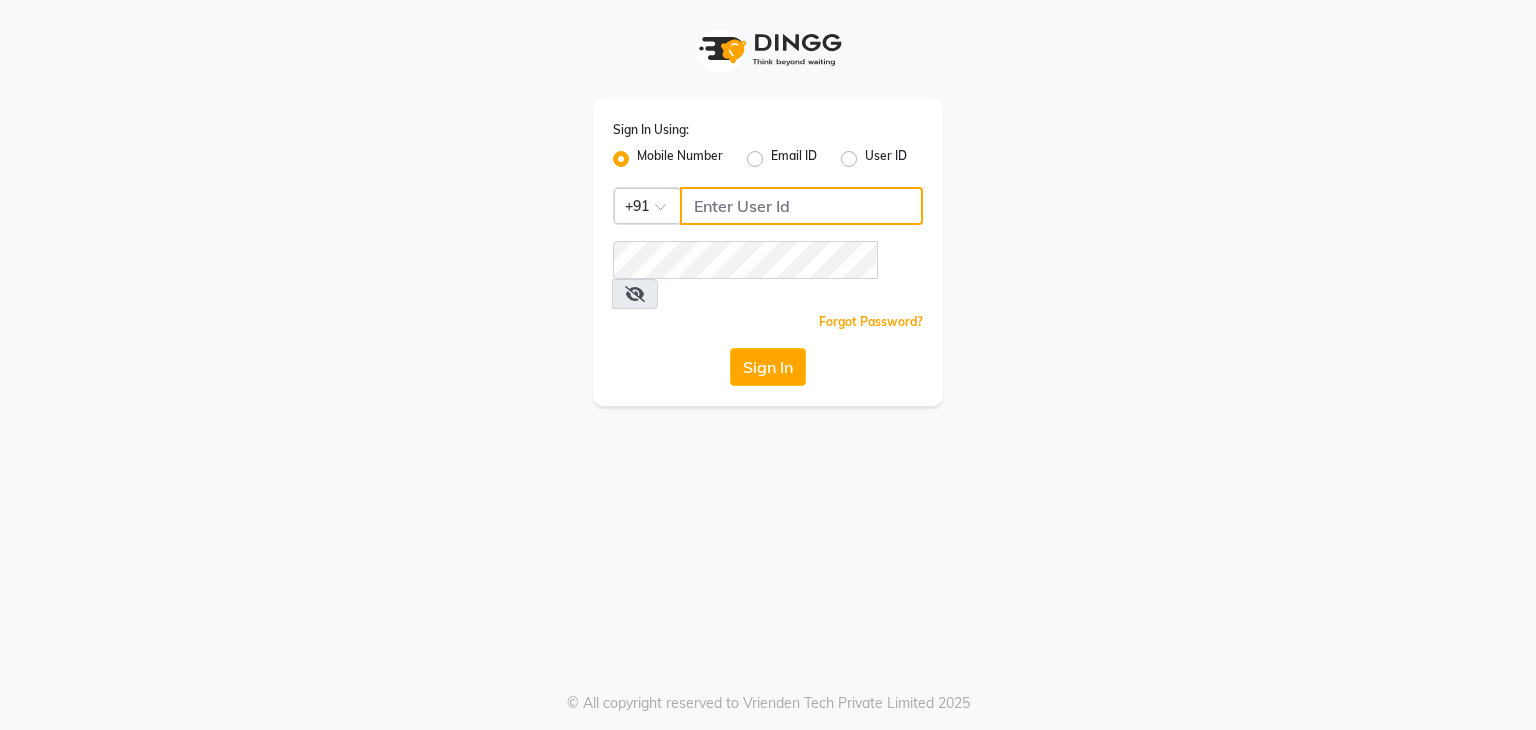 click 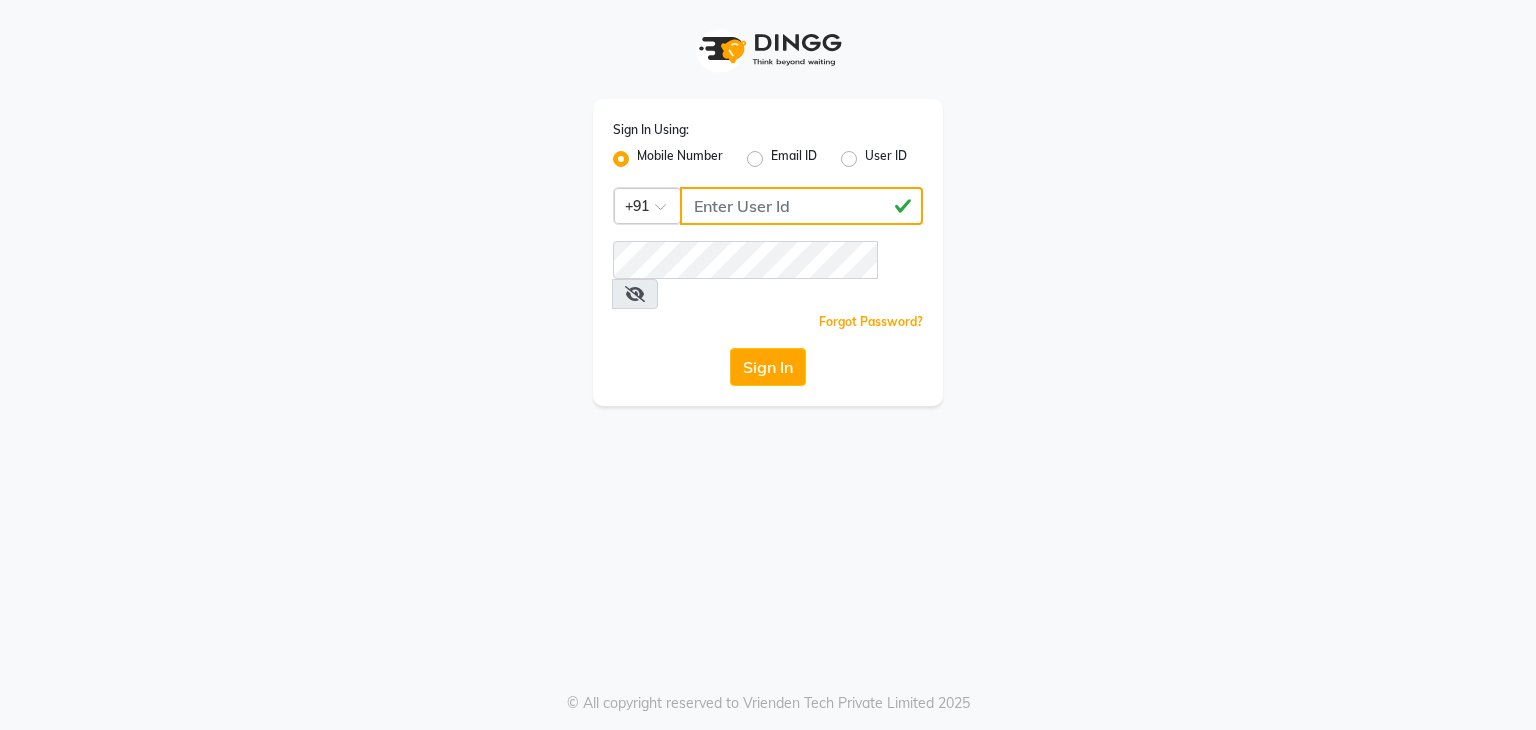type on "[PHONE]" 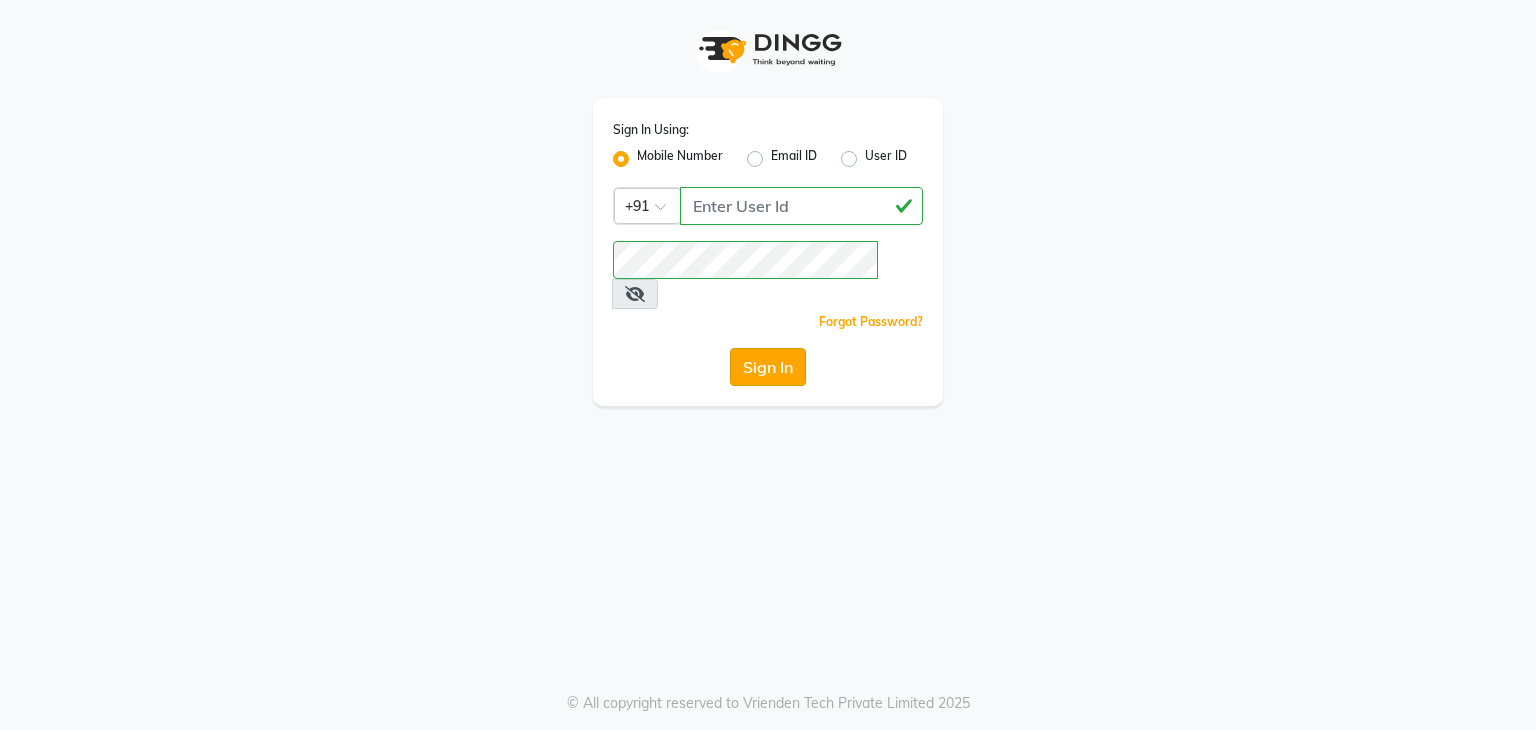 click on "Sign In" 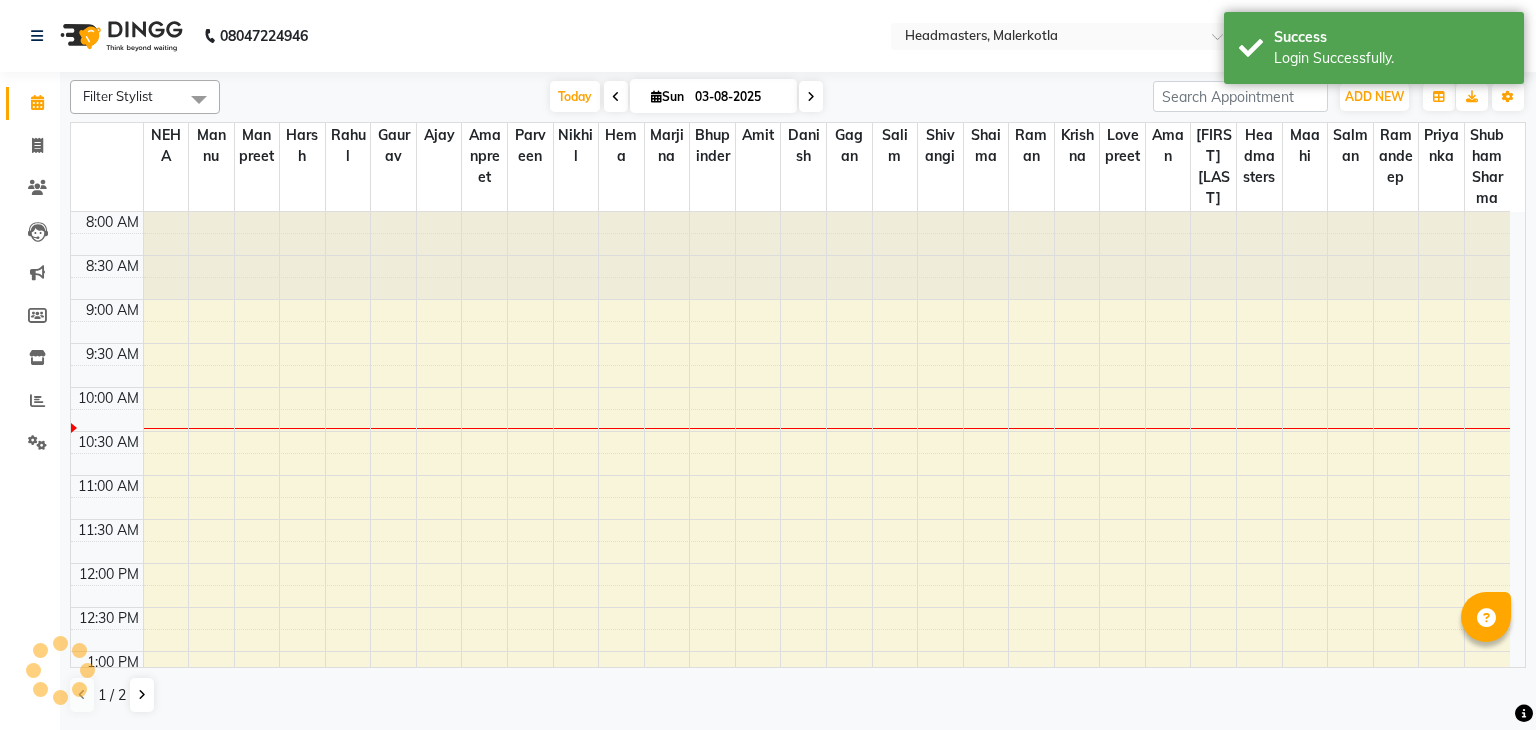 select on "en" 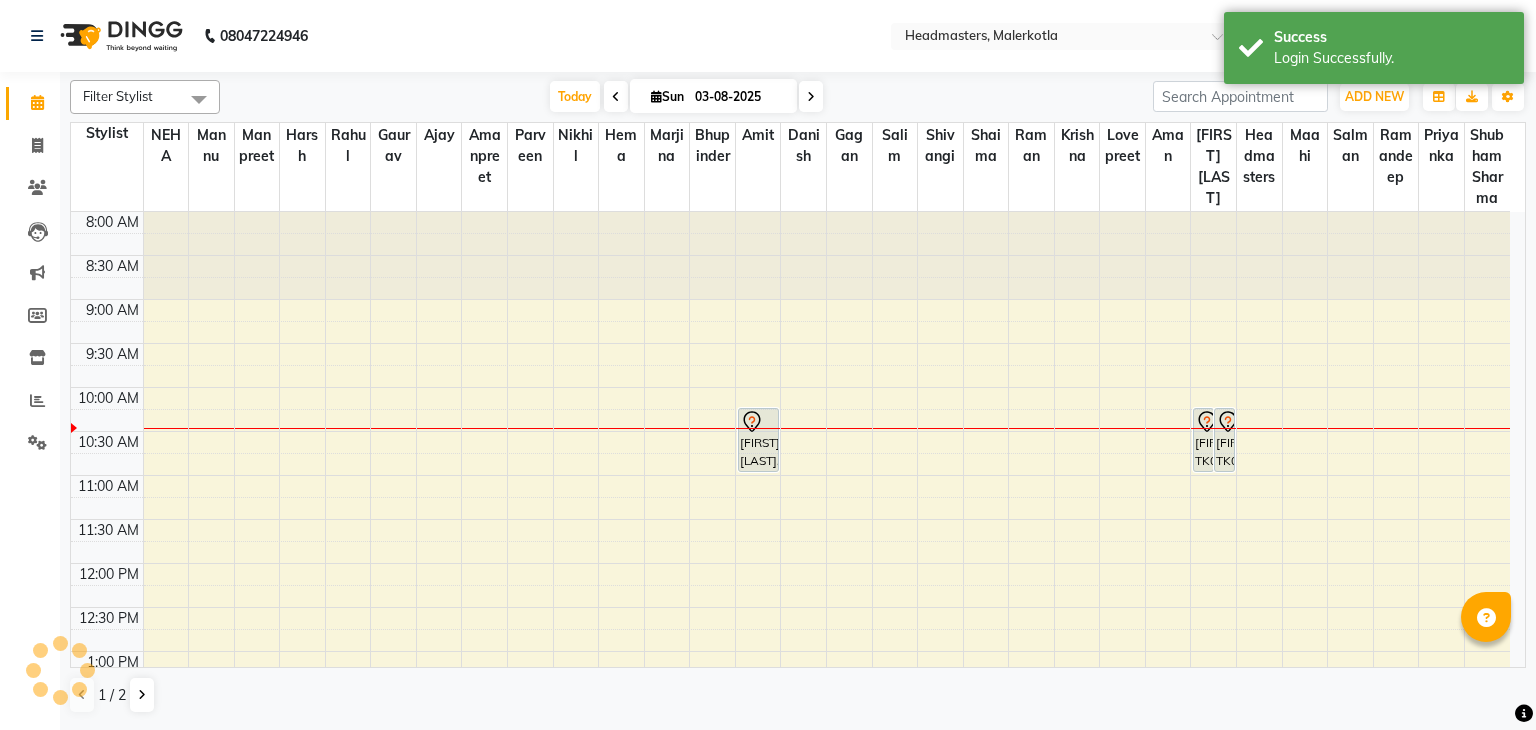 scroll, scrollTop: 0, scrollLeft: 0, axis: both 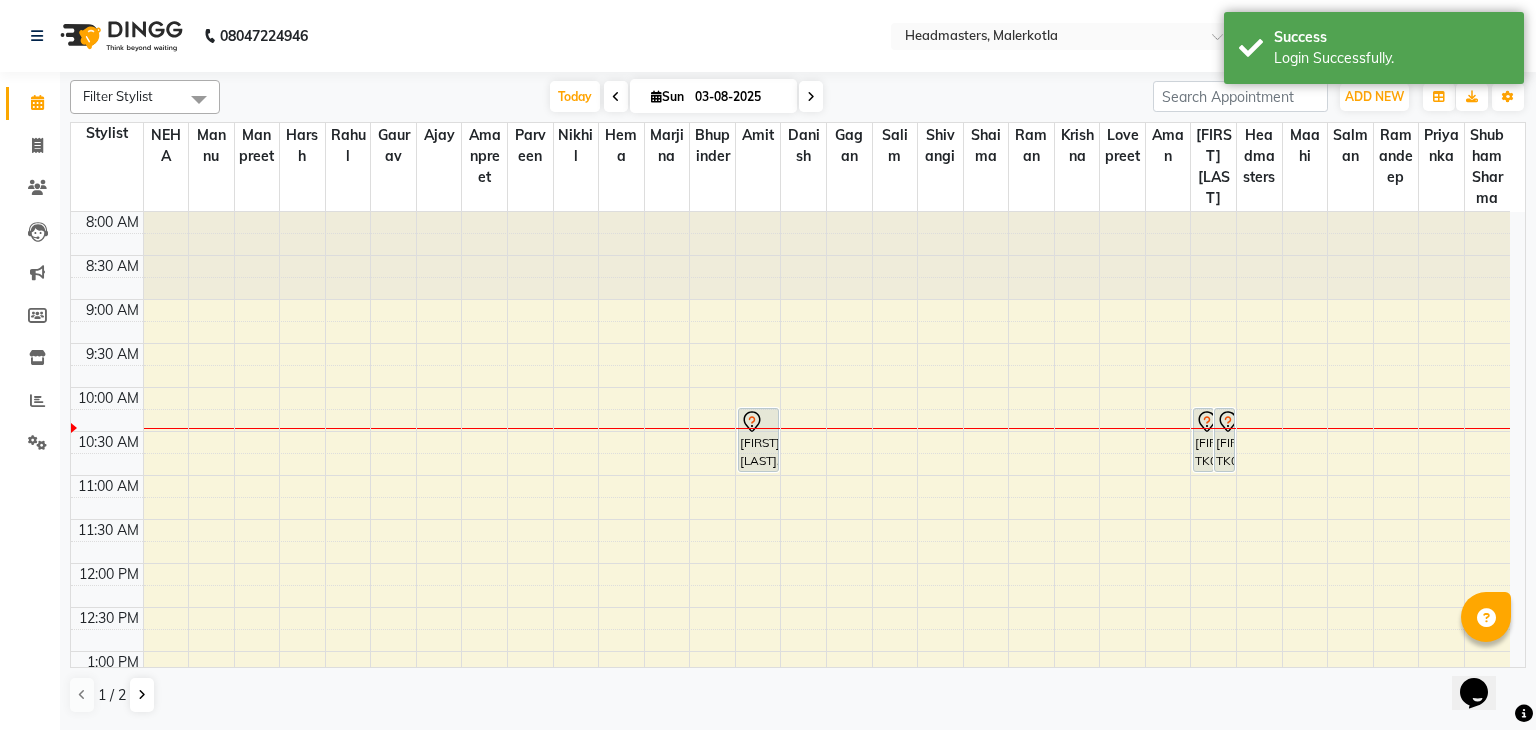 click at bounding box center (616, 96) 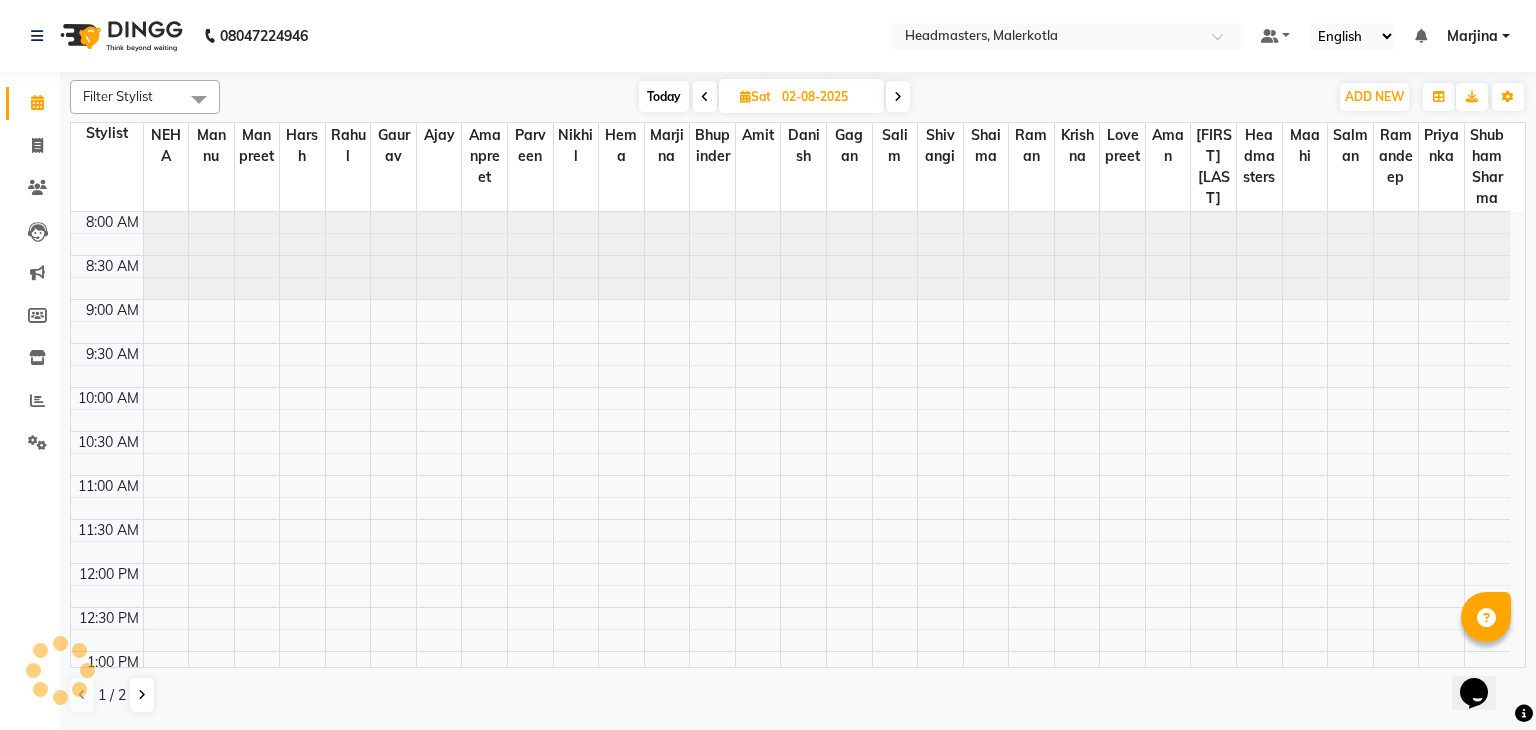 scroll, scrollTop: 175, scrollLeft: 0, axis: vertical 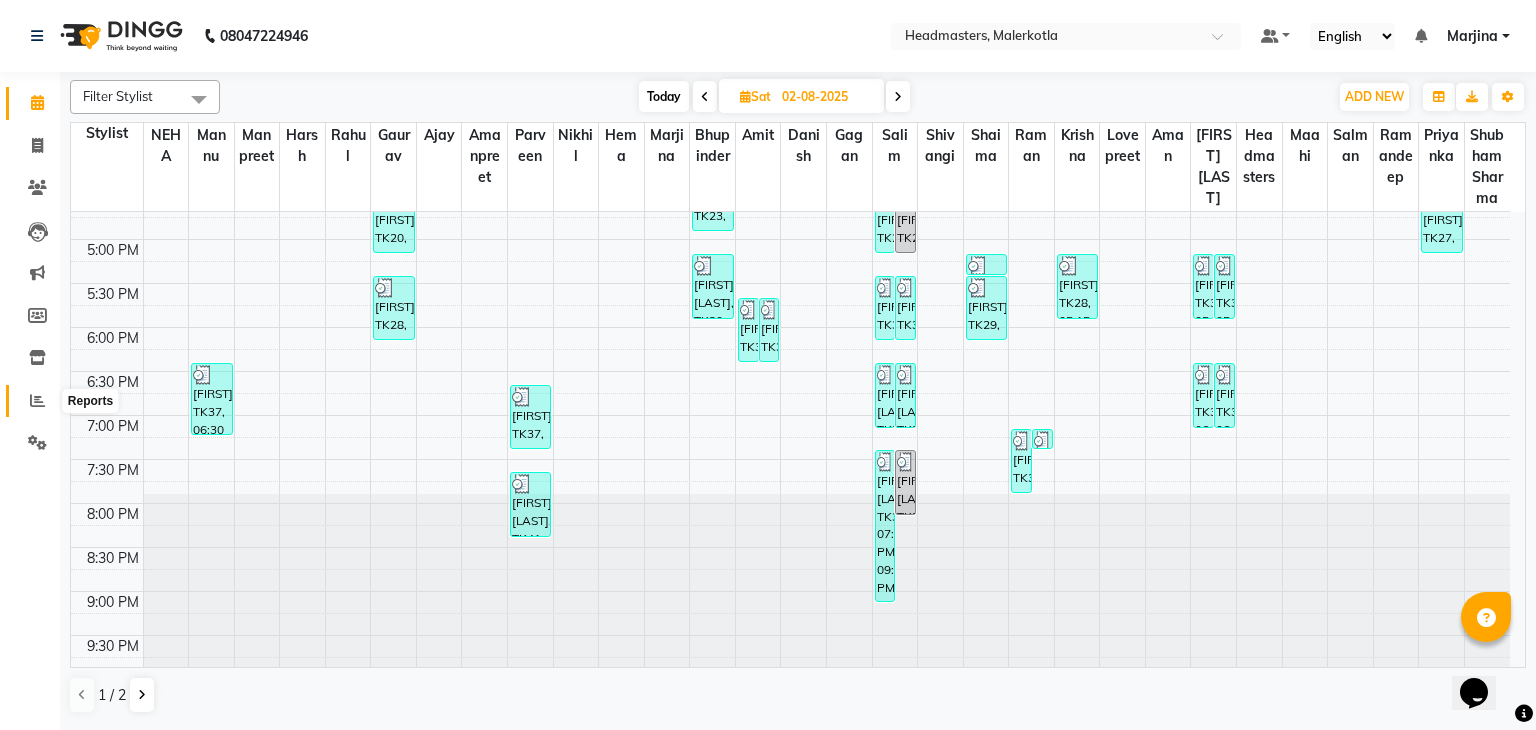 click 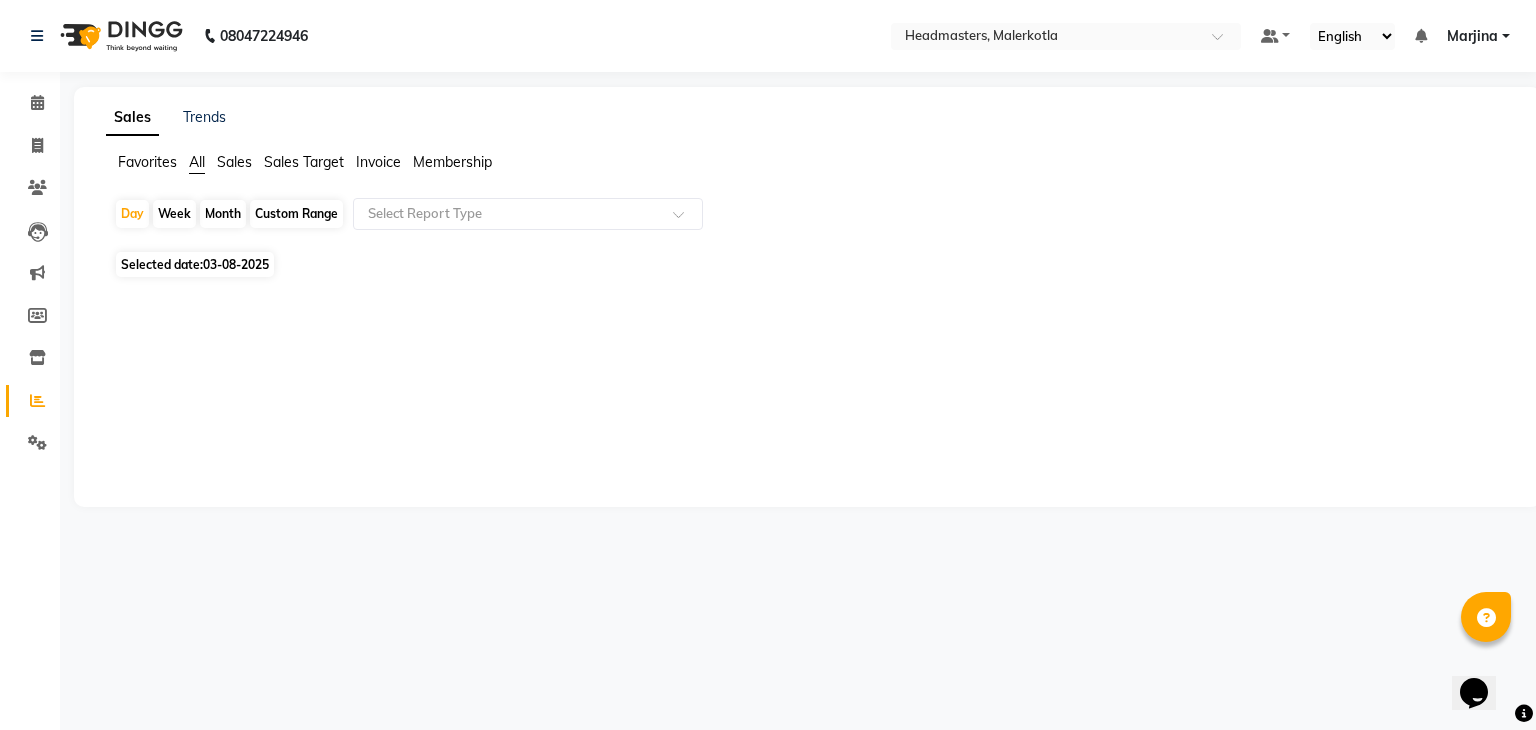 click on "03-08-2025" 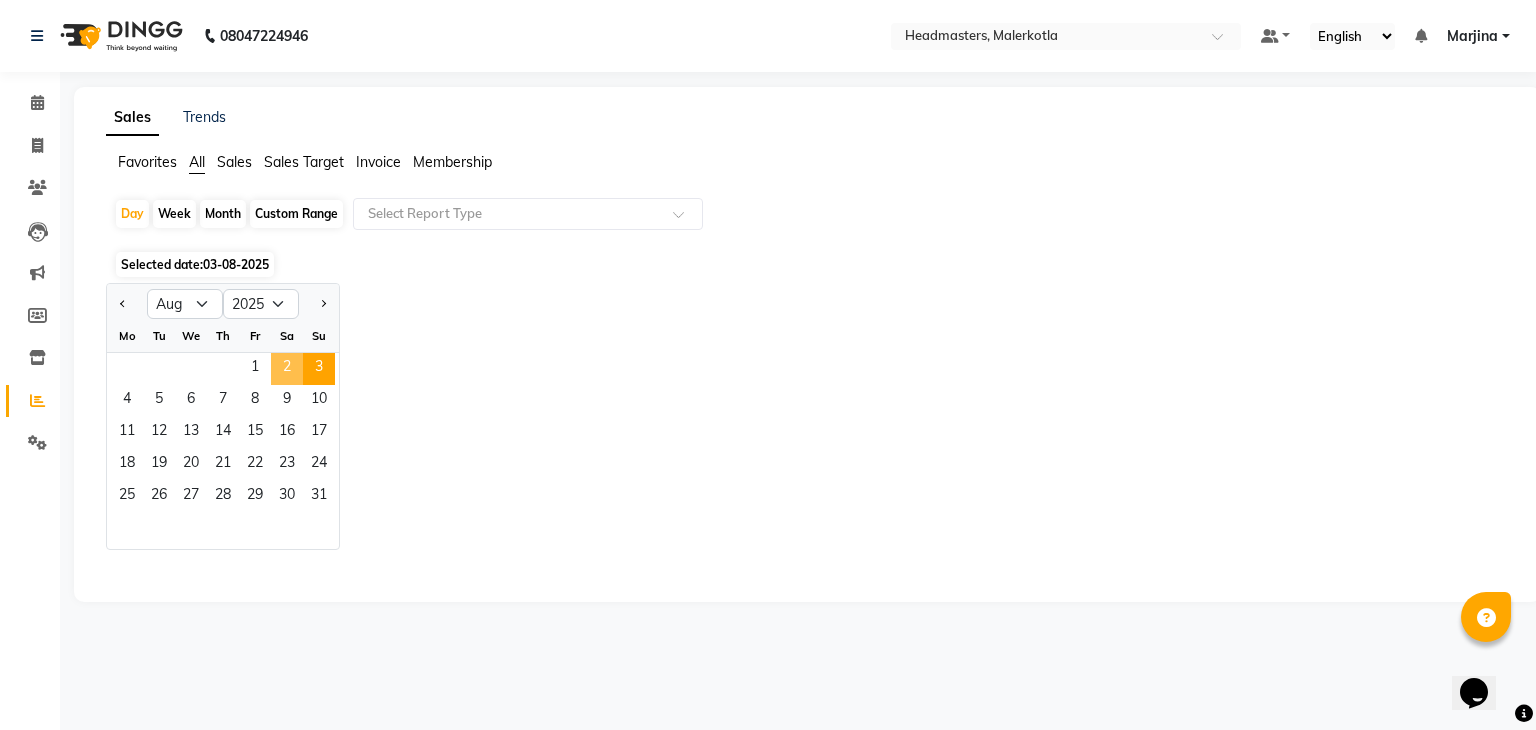 click on "2" 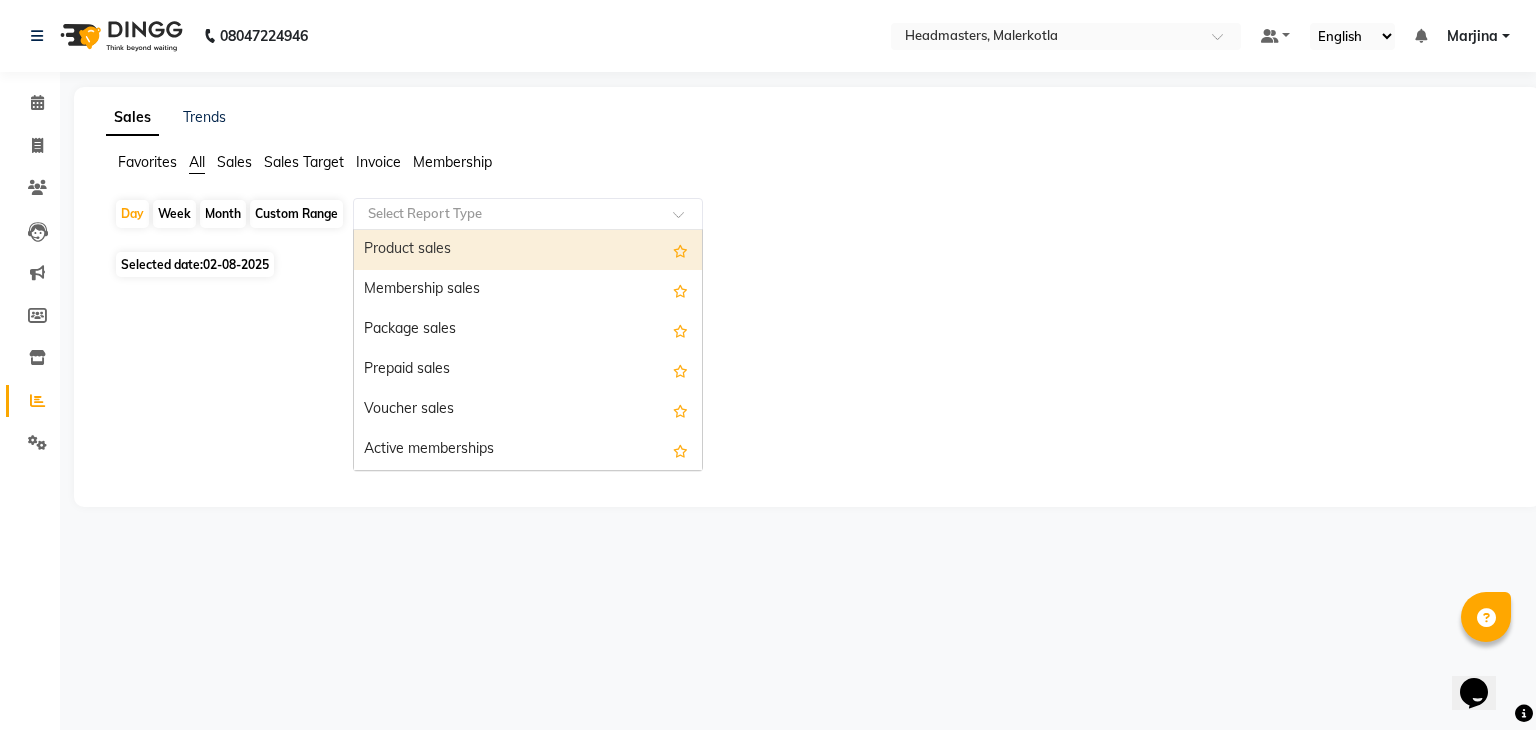 click 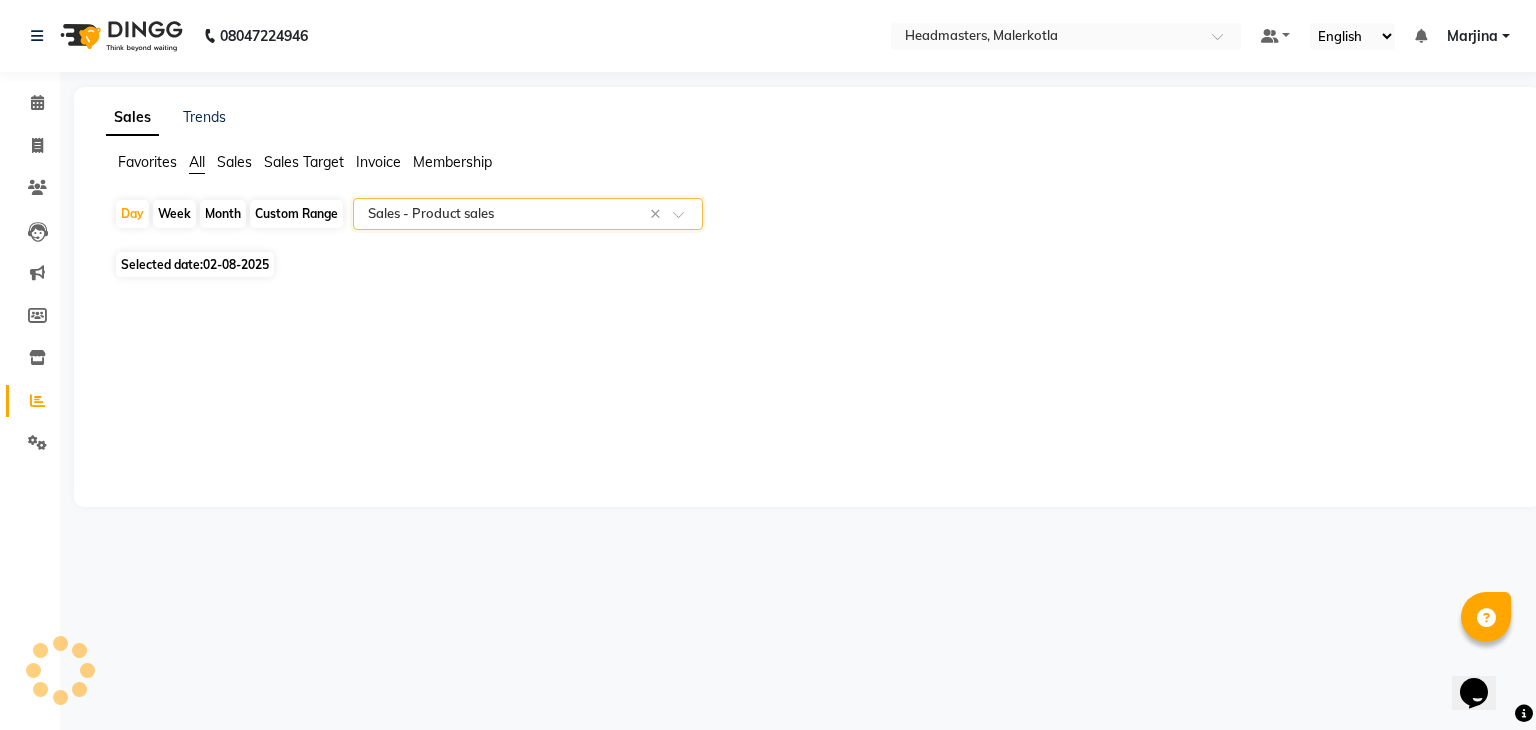 select on "csv" 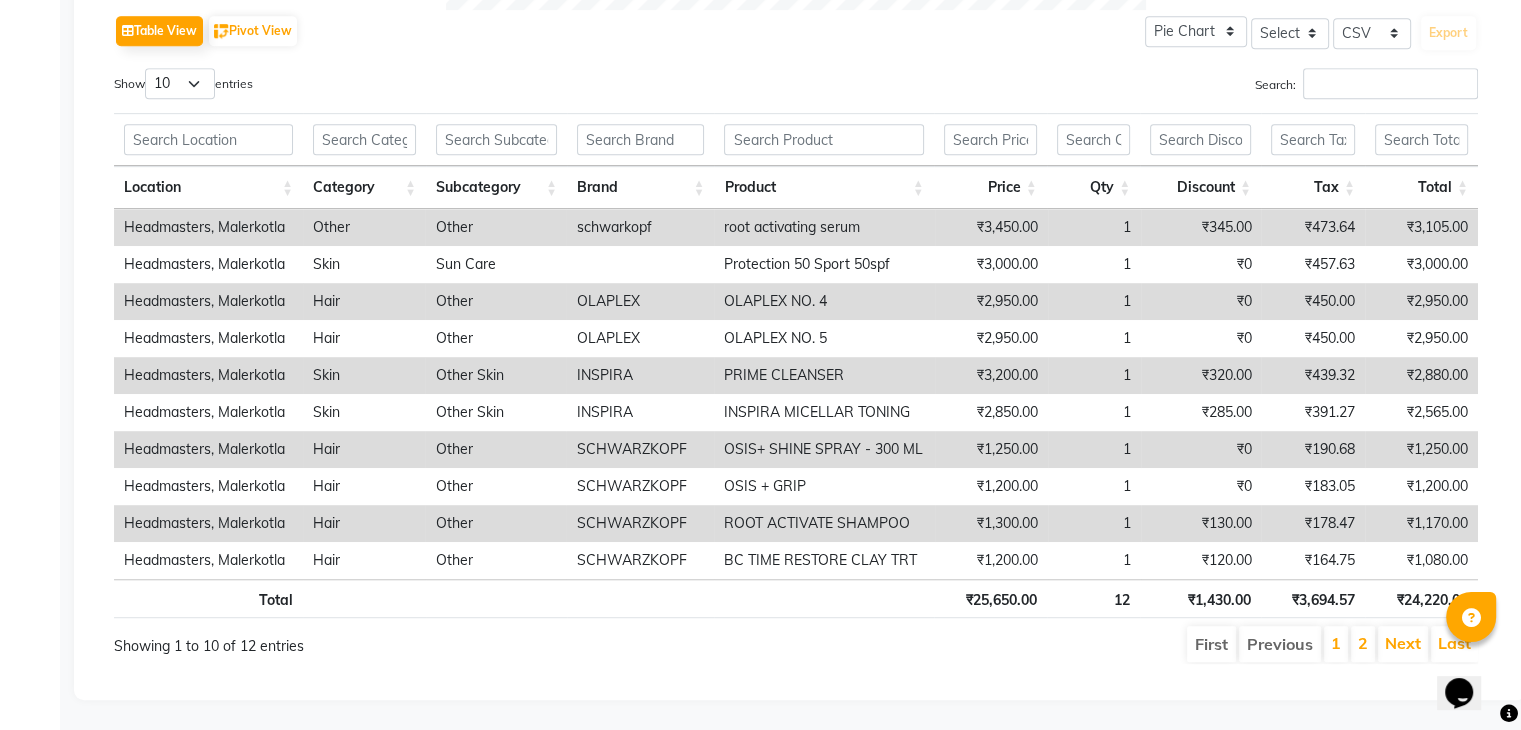 scroll, scrollTop: 1026, scrollLeft: 0, axis: vertical 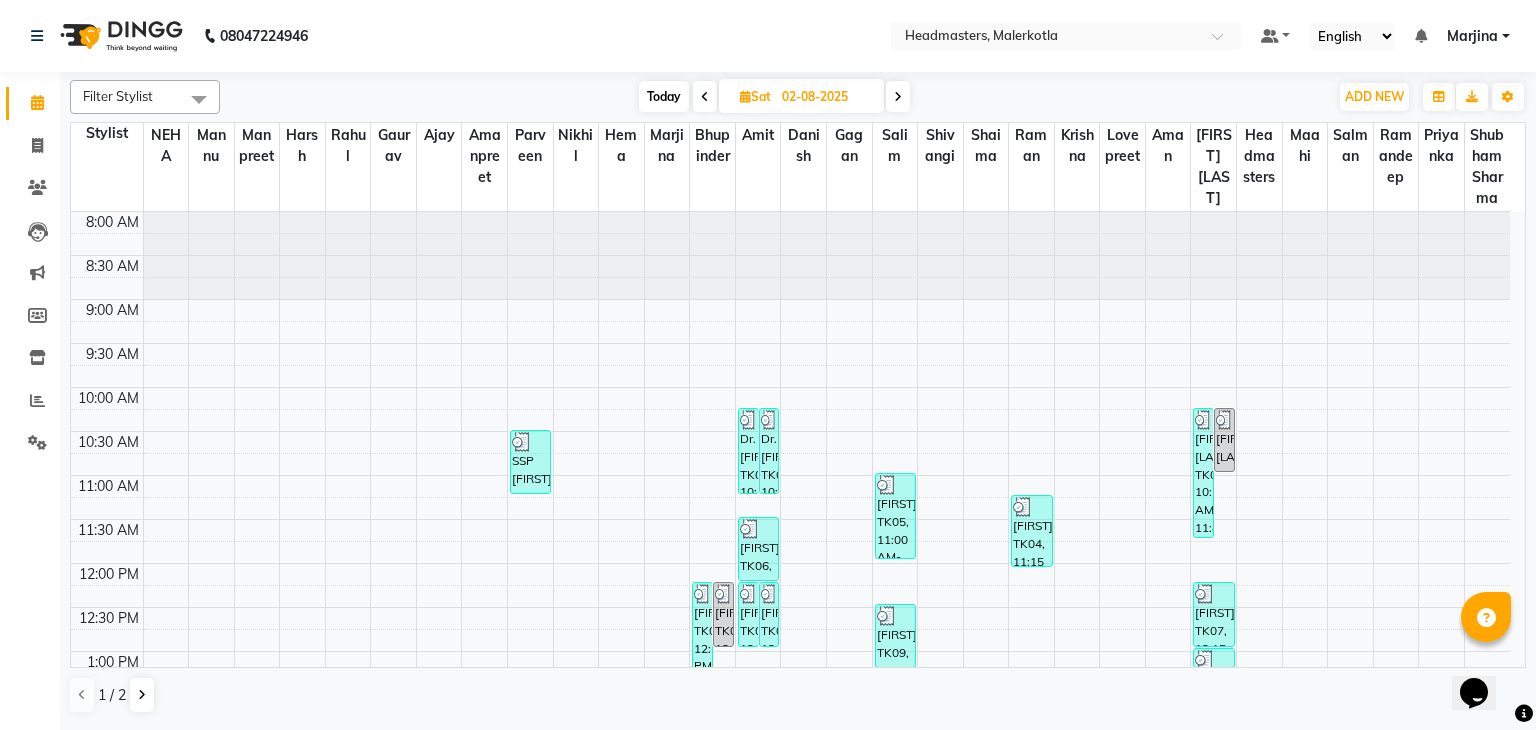 click at bounding box center [898, 97] 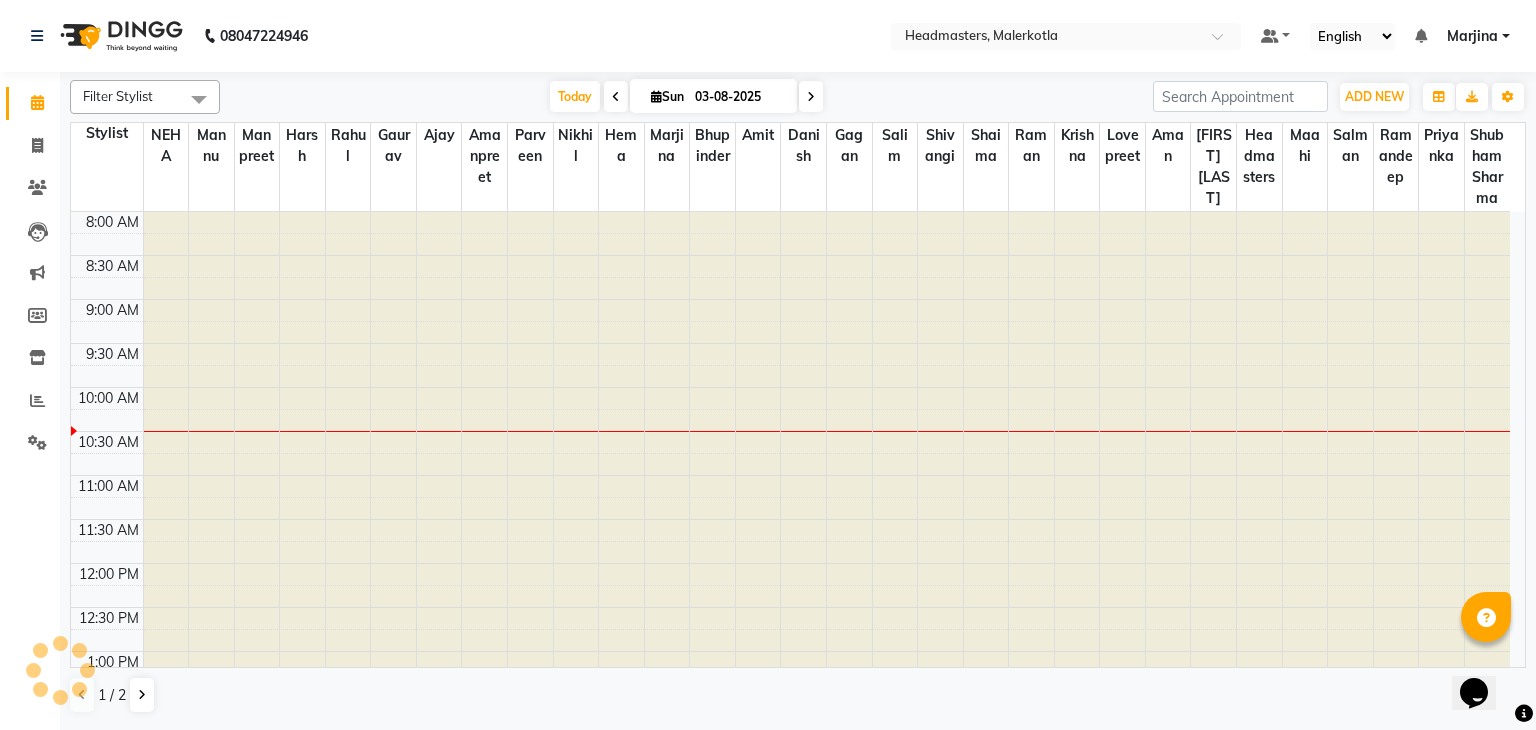 scroll, scrollTop: 175, scrollLeft: 0, axis: vertical 